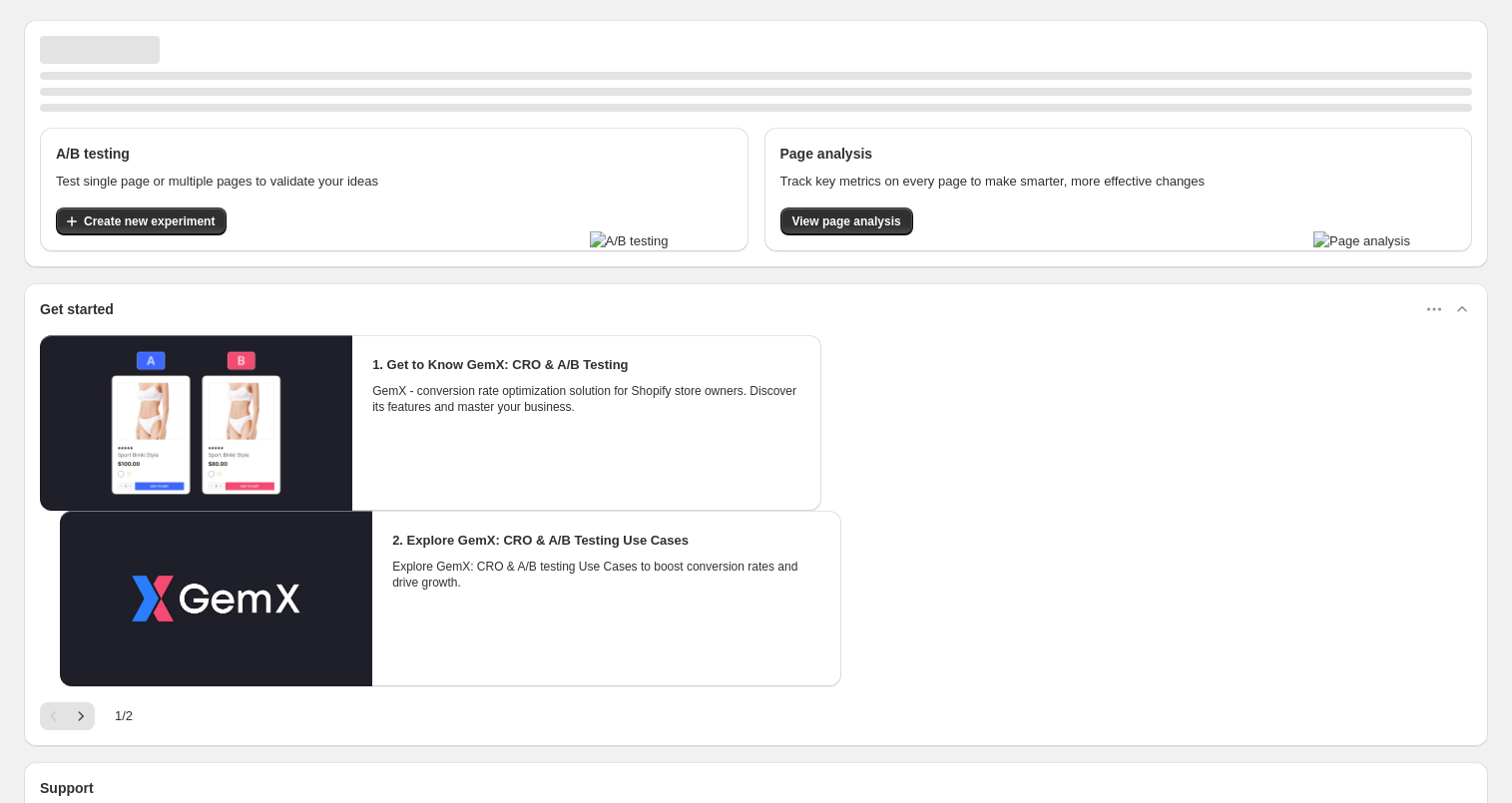 scroll, scrollTop: 0, scrollLeft: 0, axis: both 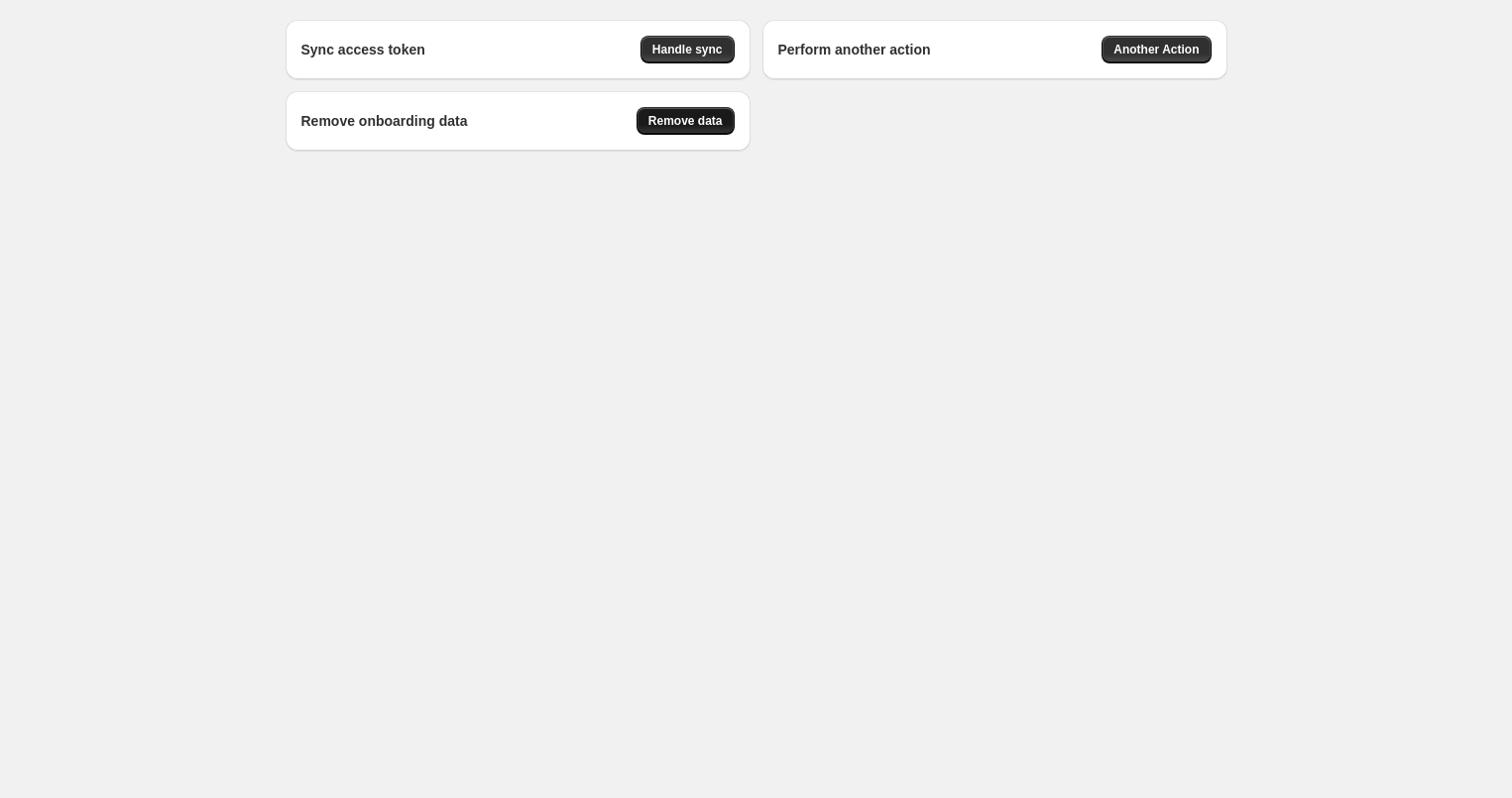 click on "Remove data" at bounding box center [687, 50] 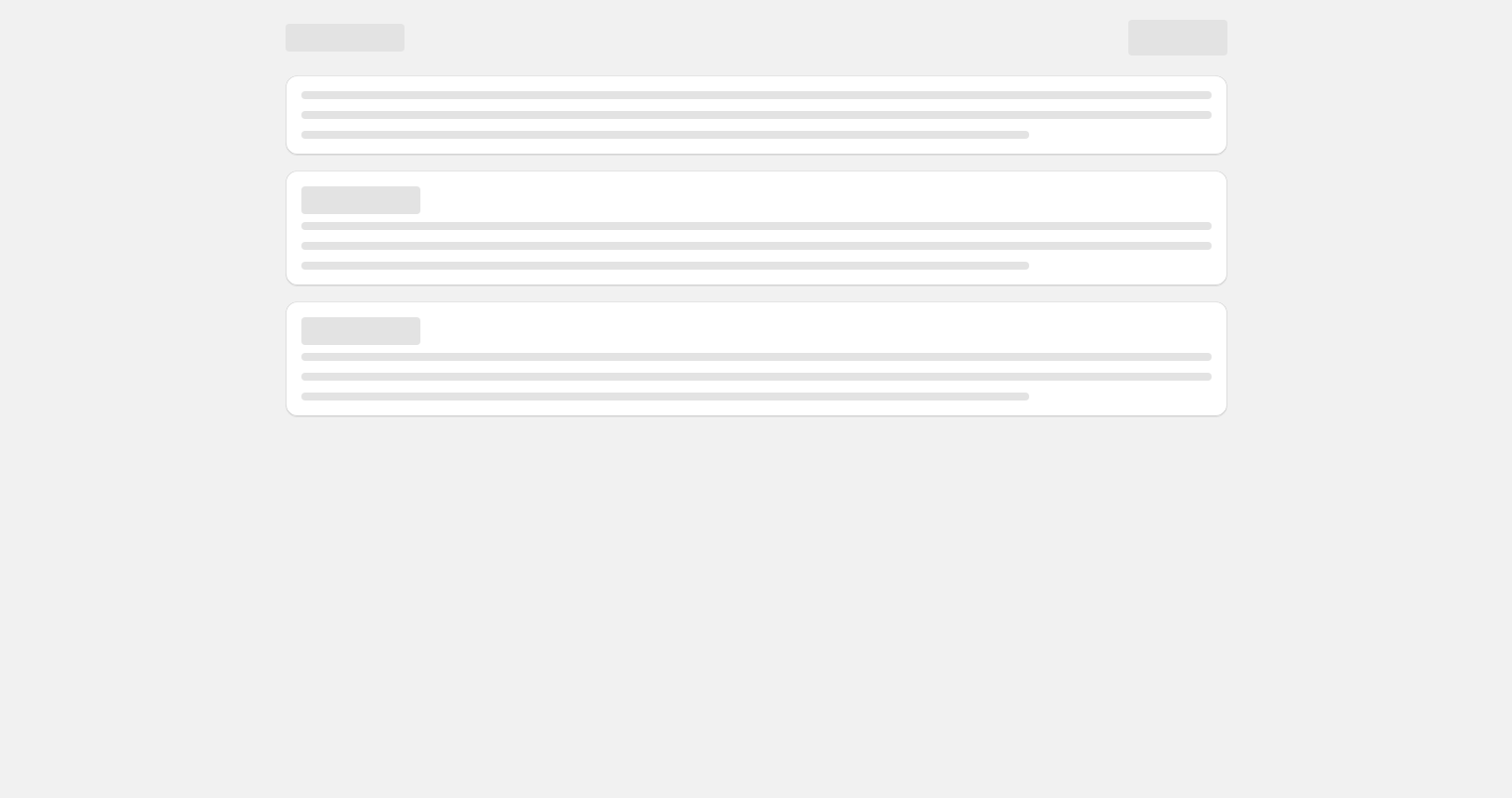 scroll, scrollTop: 0, scrollLeft: 0, axis: both 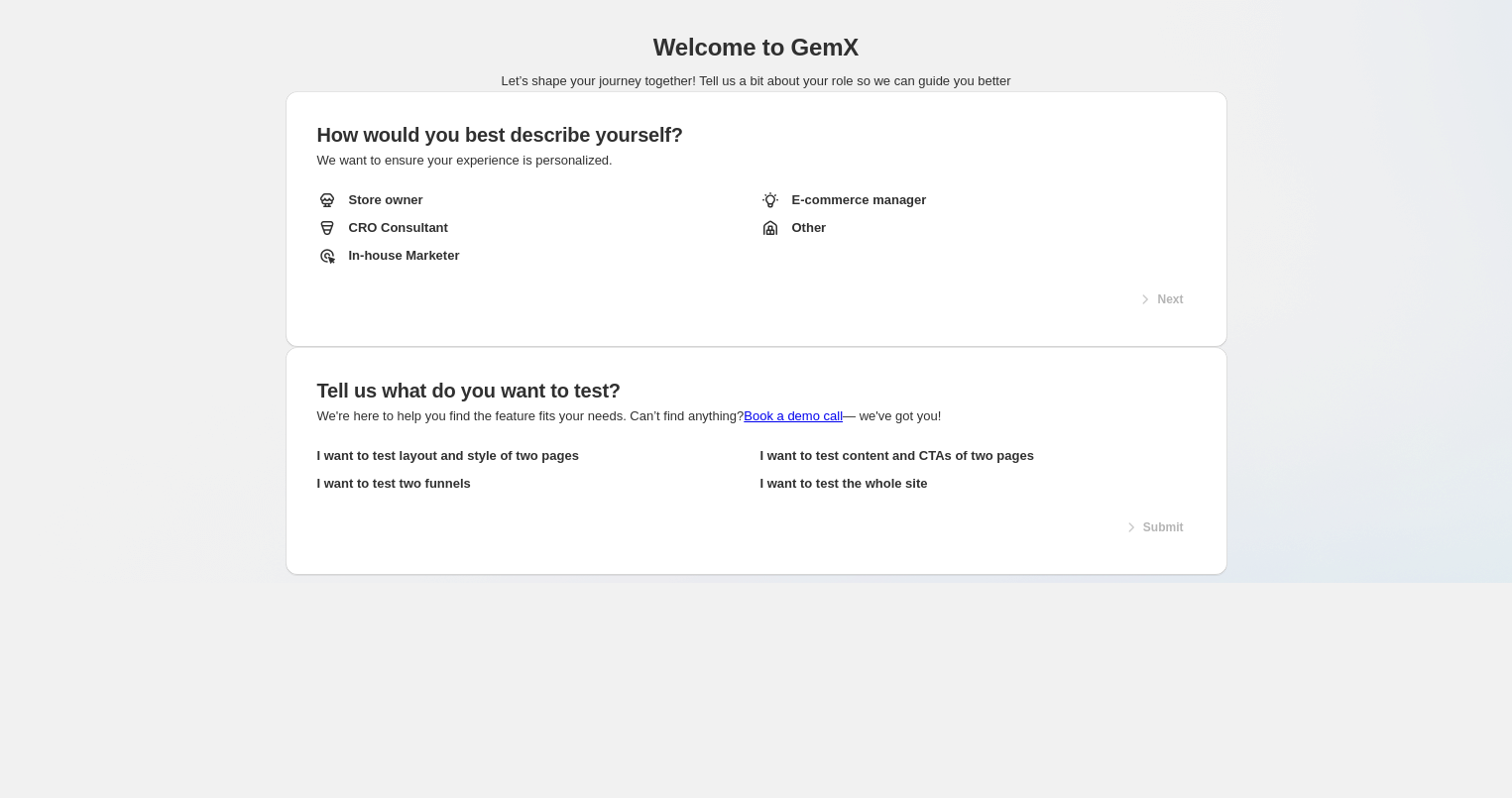 click on "Store owner" at bounding box center [386, 200] 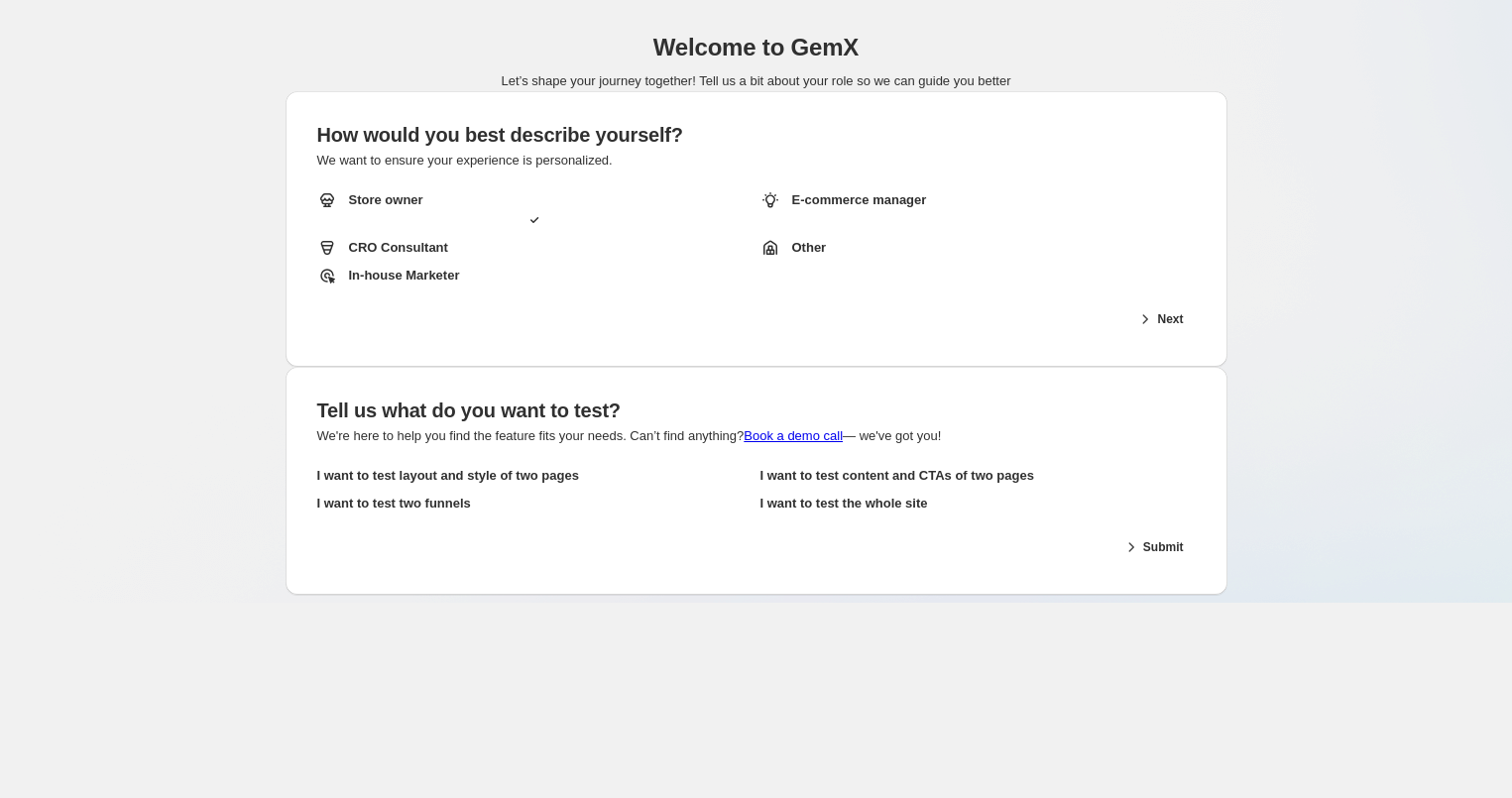 drag, startPoint x: 421, startPoint y: 66, endPoint x: 320, endPoint y: 103, distance: 107.563934 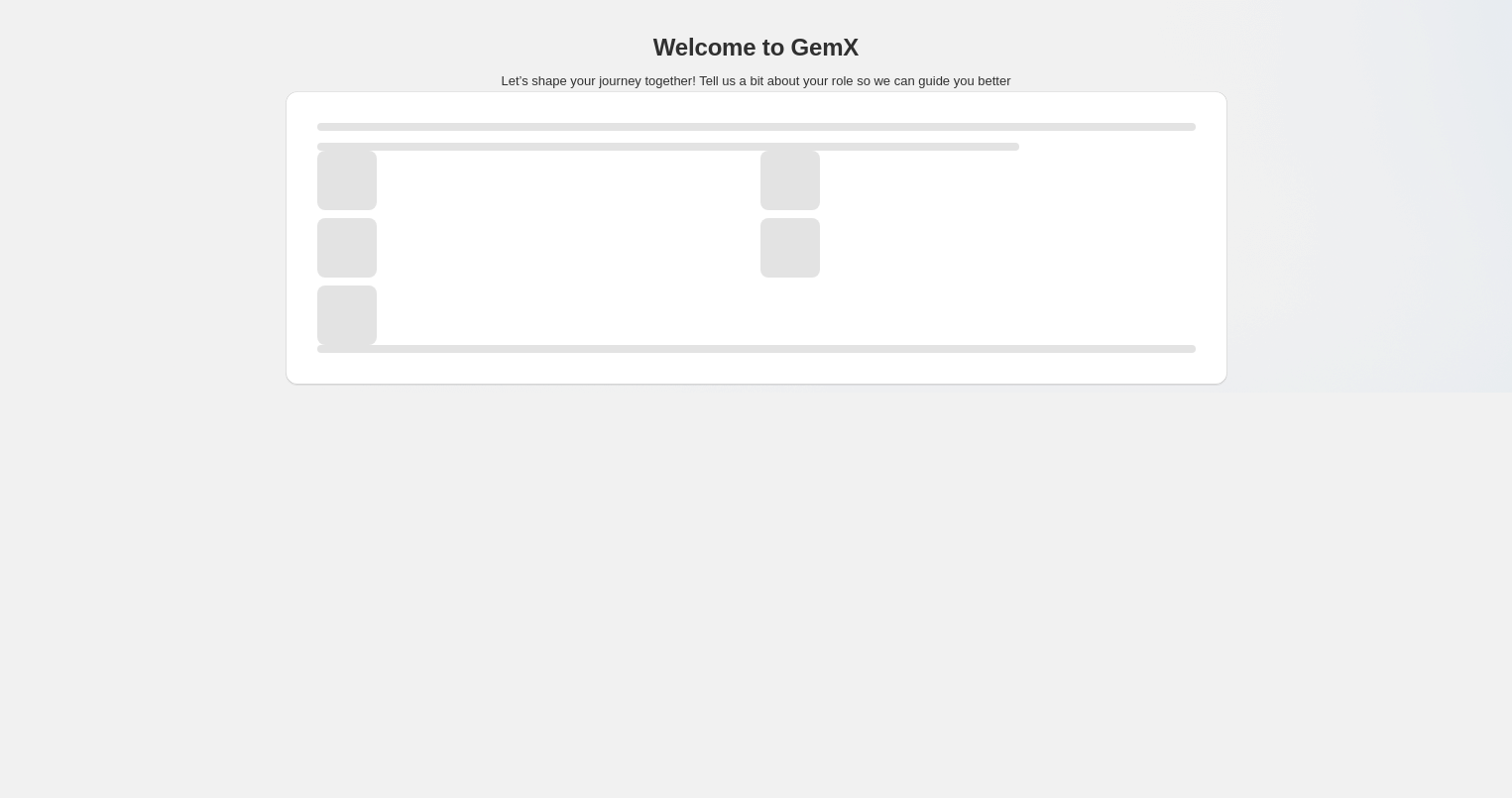 scroll, scrollTop: 0, scrollLeft: 0, axis: both 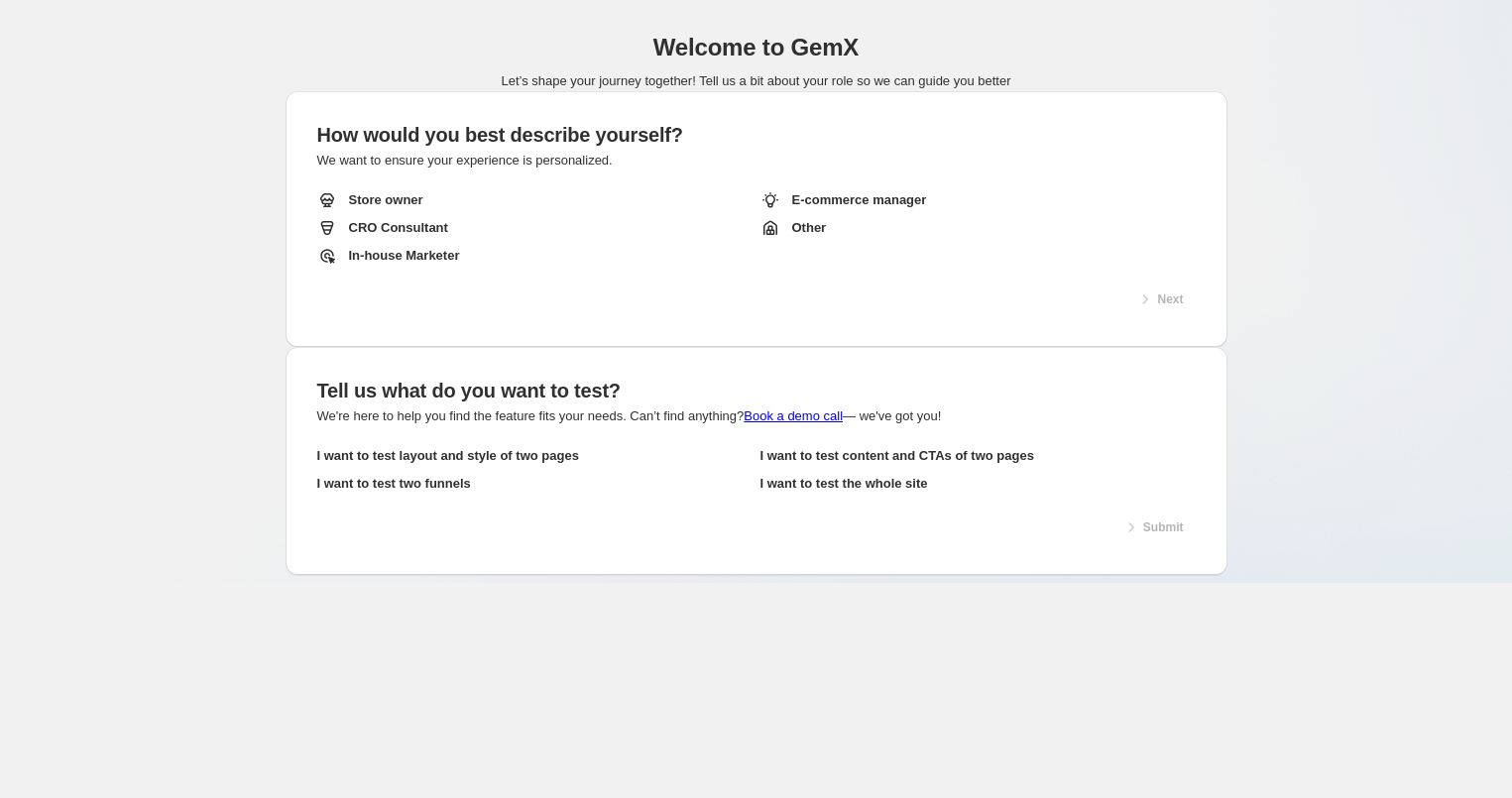 click on "Store owner" at bounding box center (534, 200) 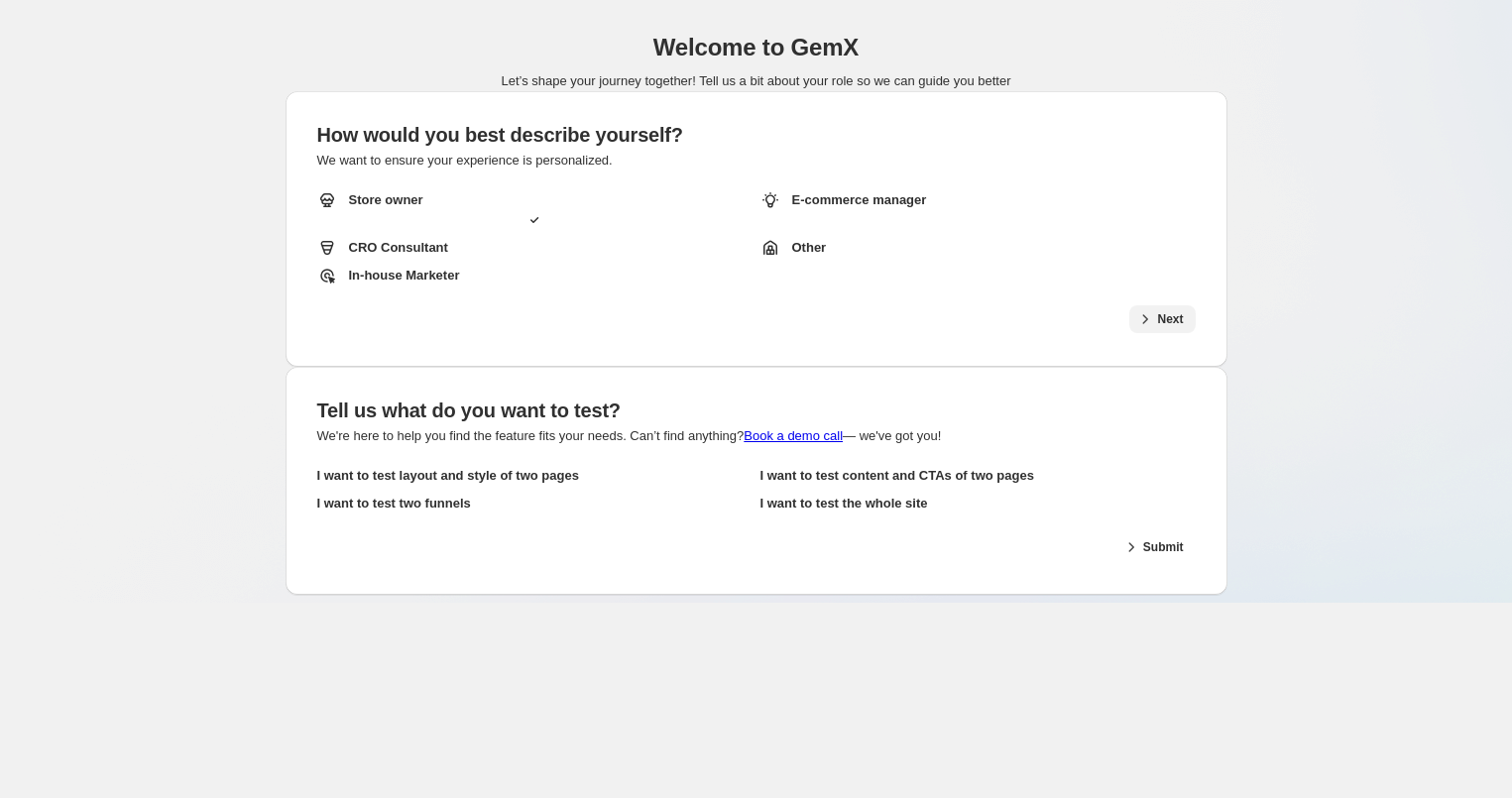 click on "Next" at bounding box center (1170, 319) 